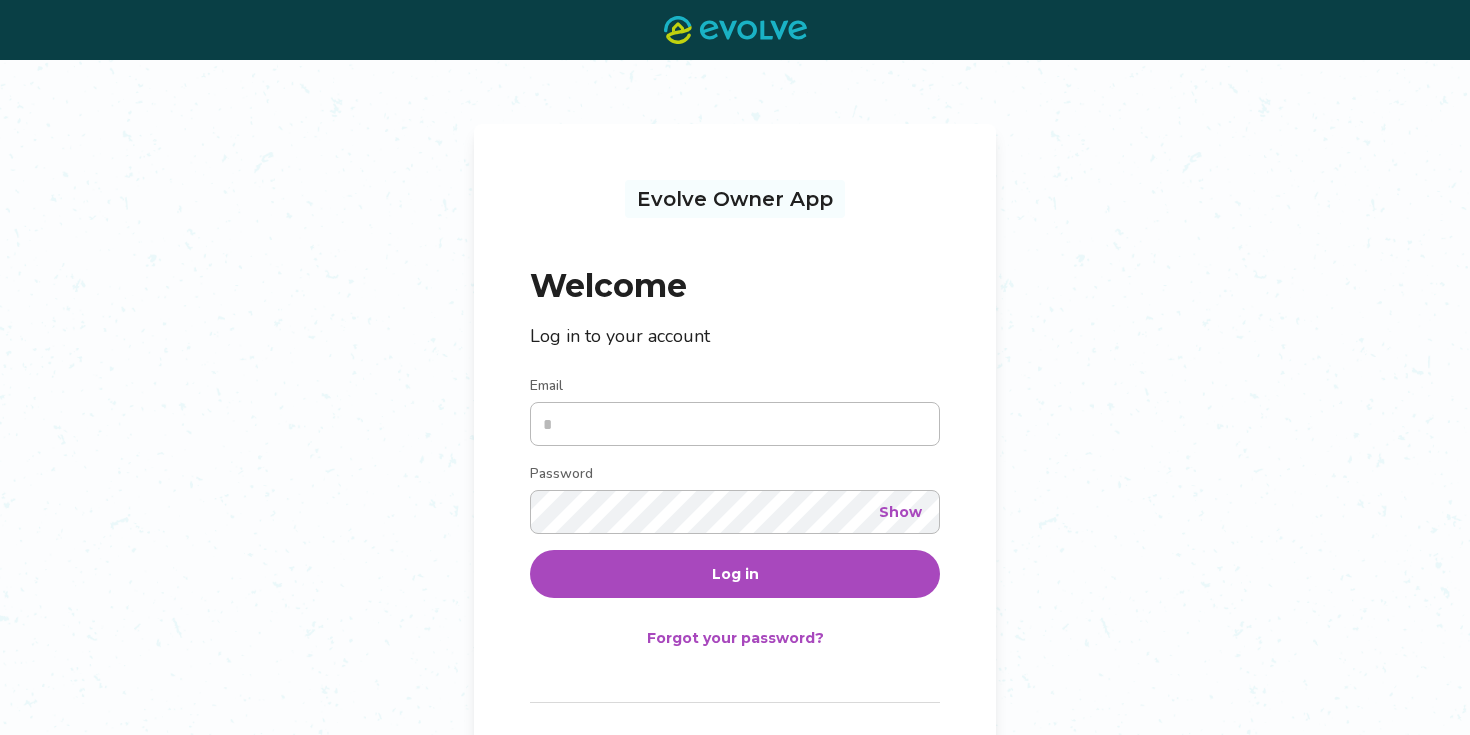 scroll, scrollTop: 0, scrollLeft: 0, axis: both 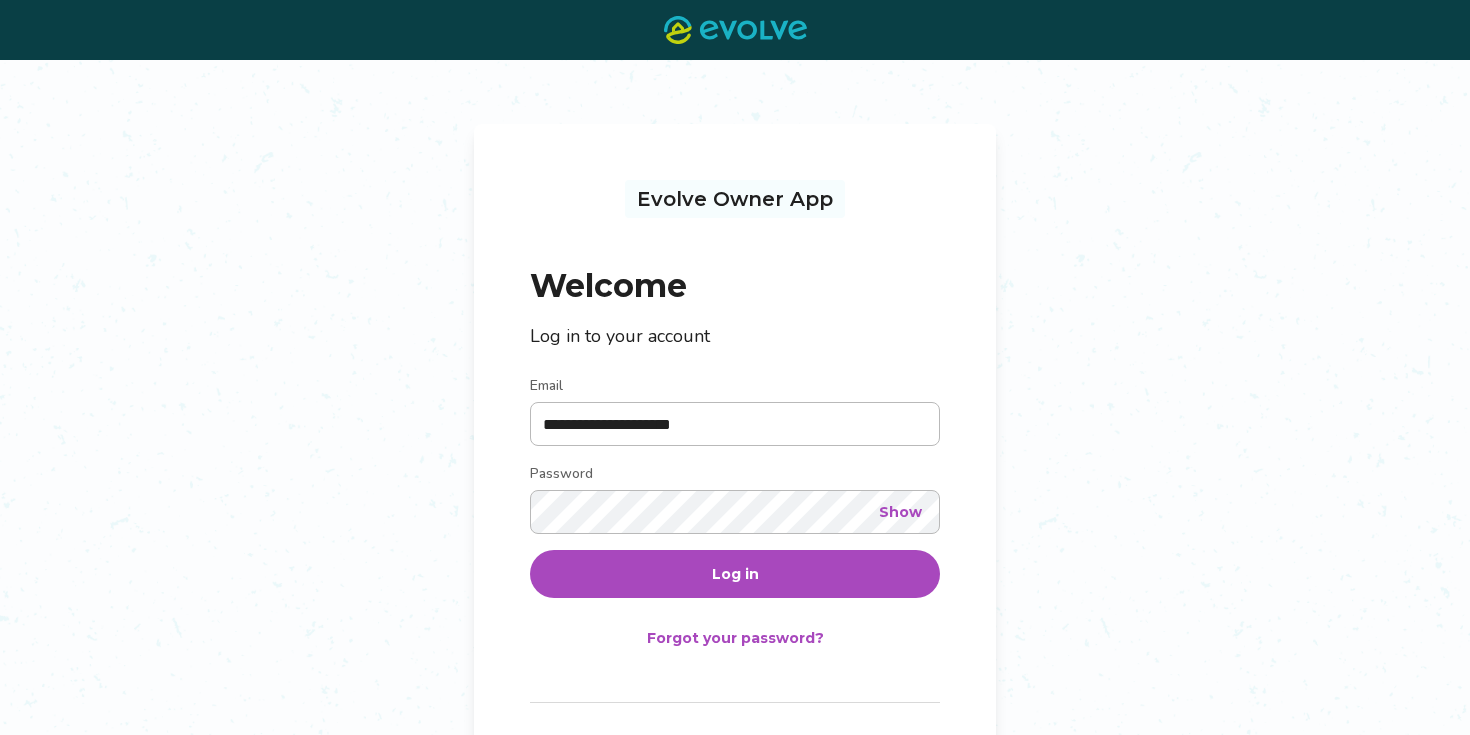 type on "**********" 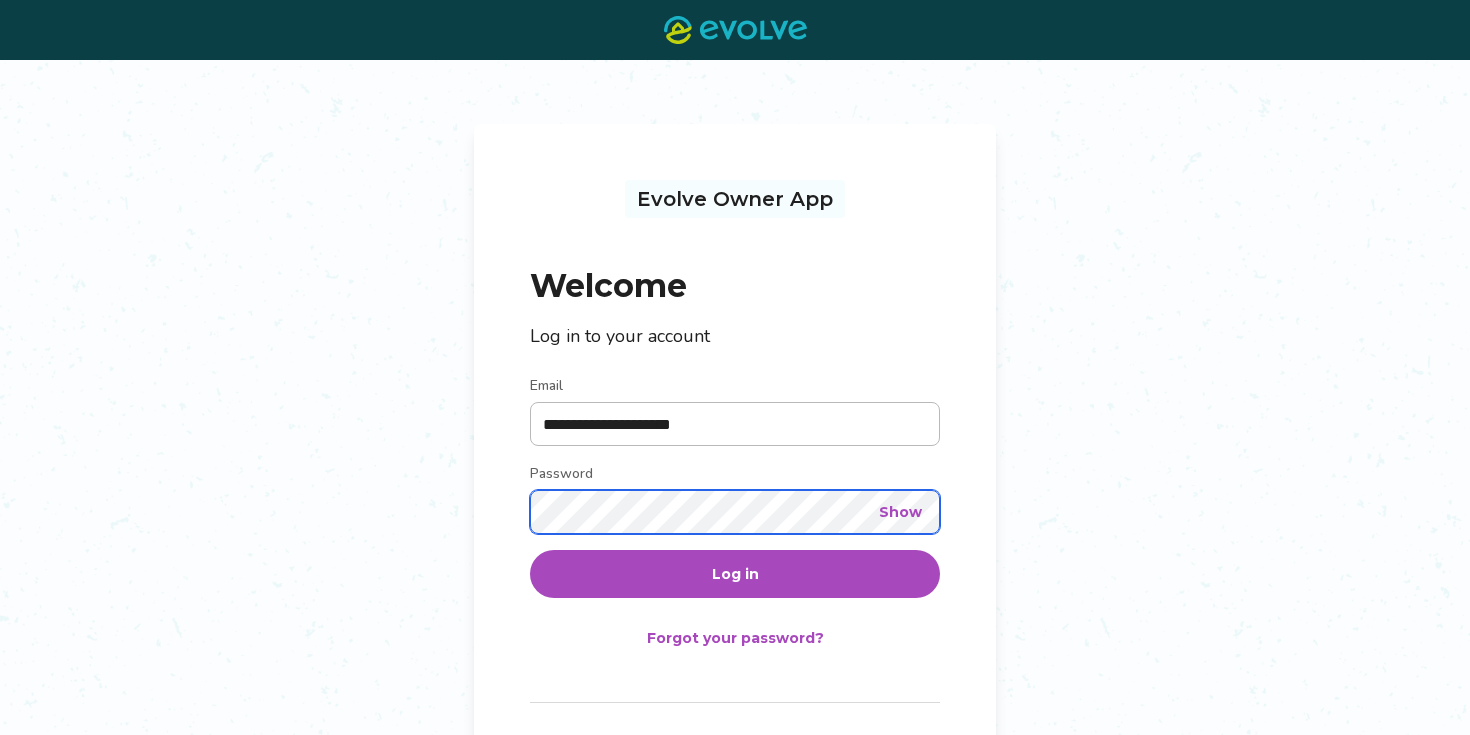 click on "Log in" at bounding box center [735, 574] 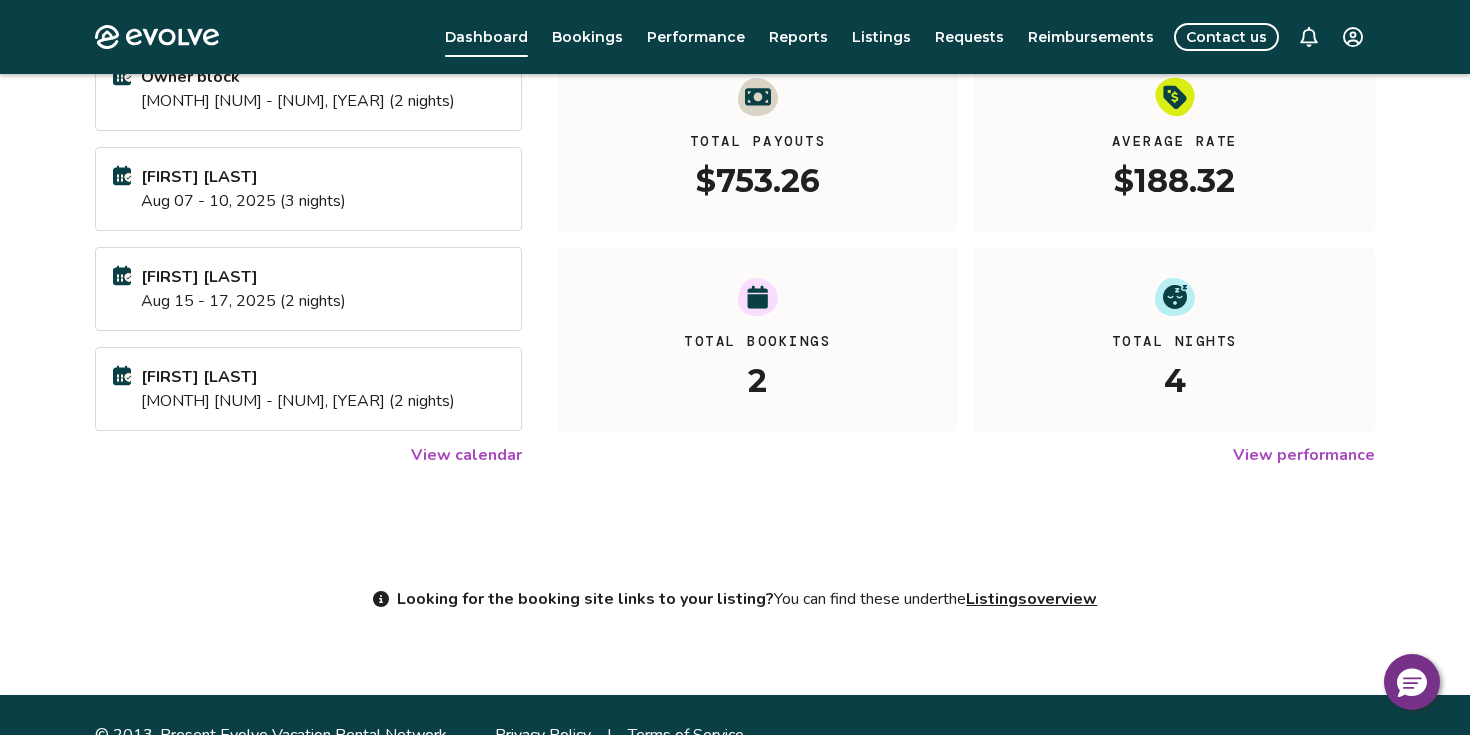 scroll, scrollTop: 299, scrollLeft: 0, axis: vertical 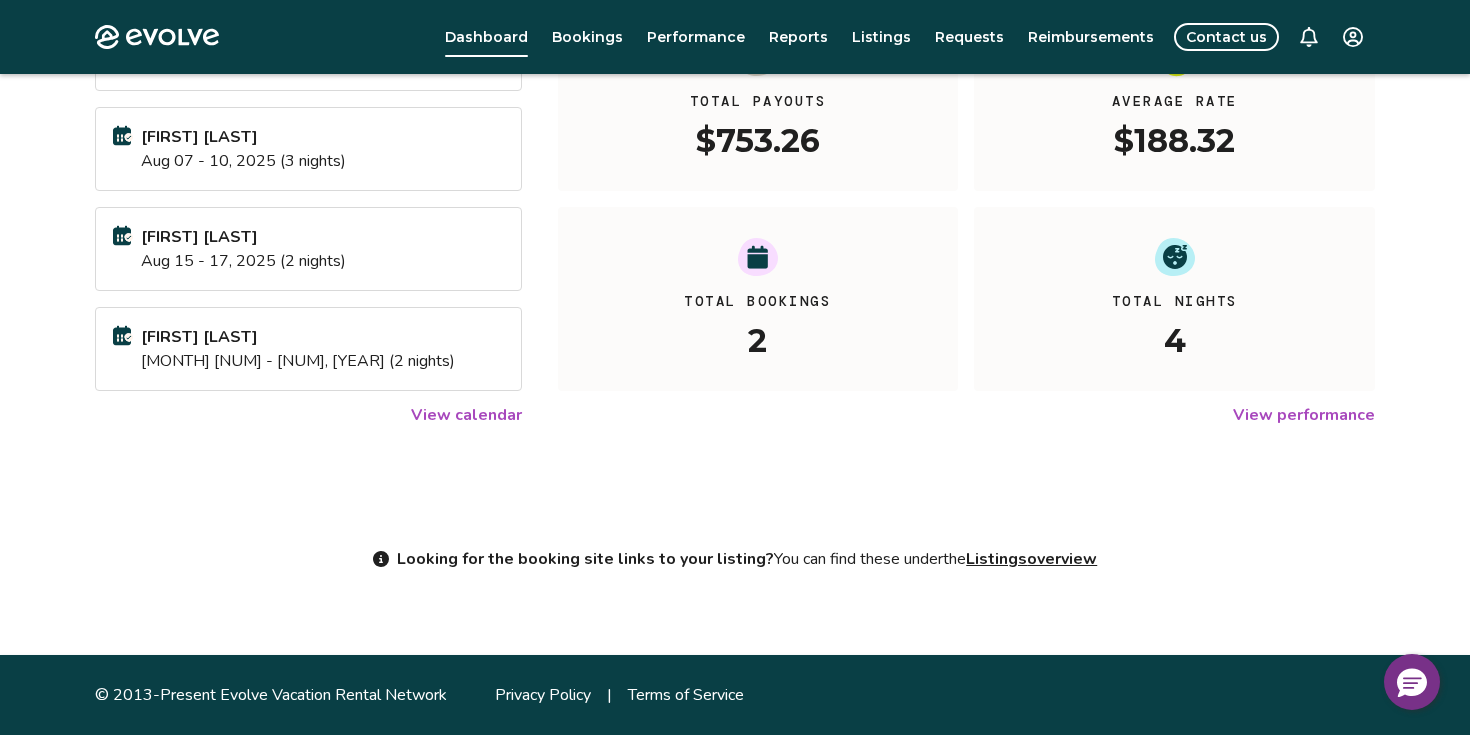 click on "View calendar" at bounding box center [466, 415] 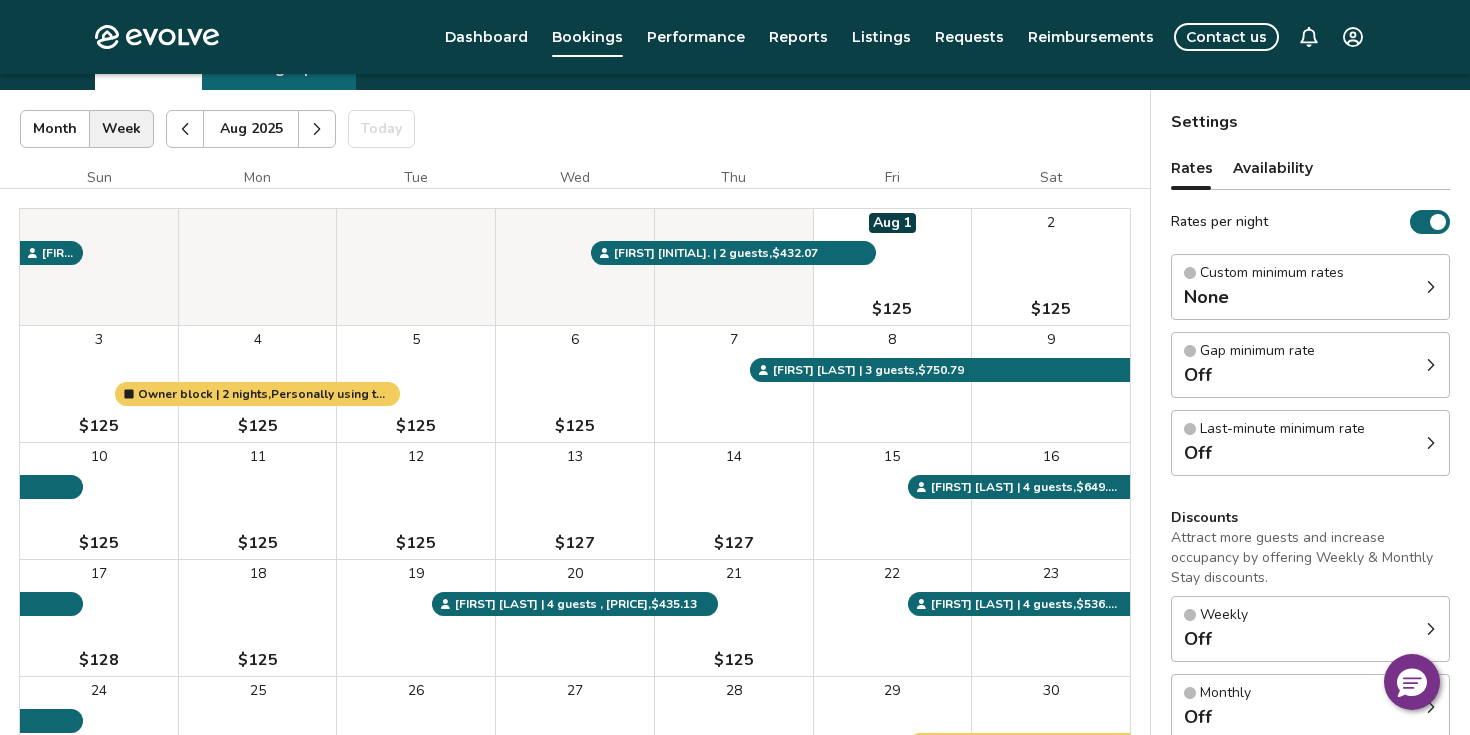 scroll, scrollTop: 39, scrollLeft: 0, axis: vertical 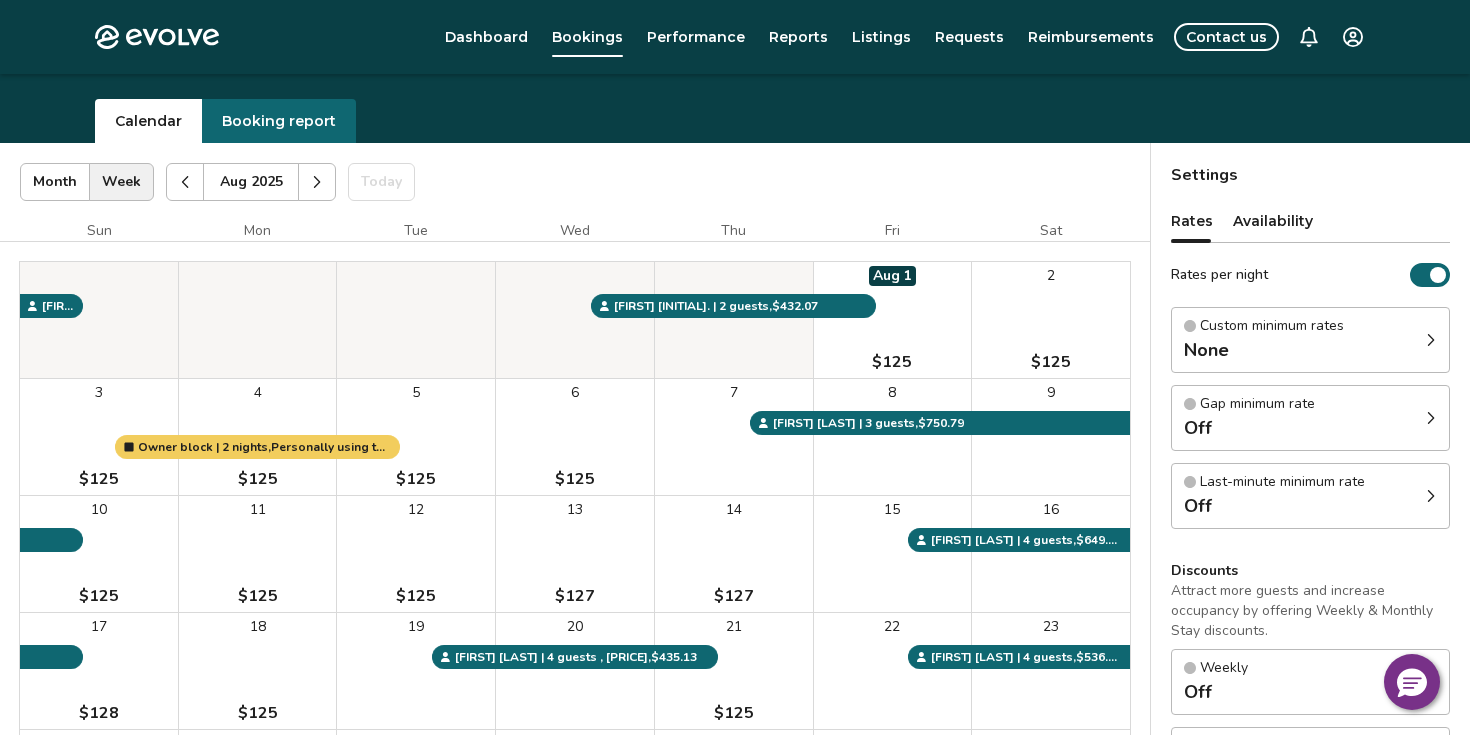 click 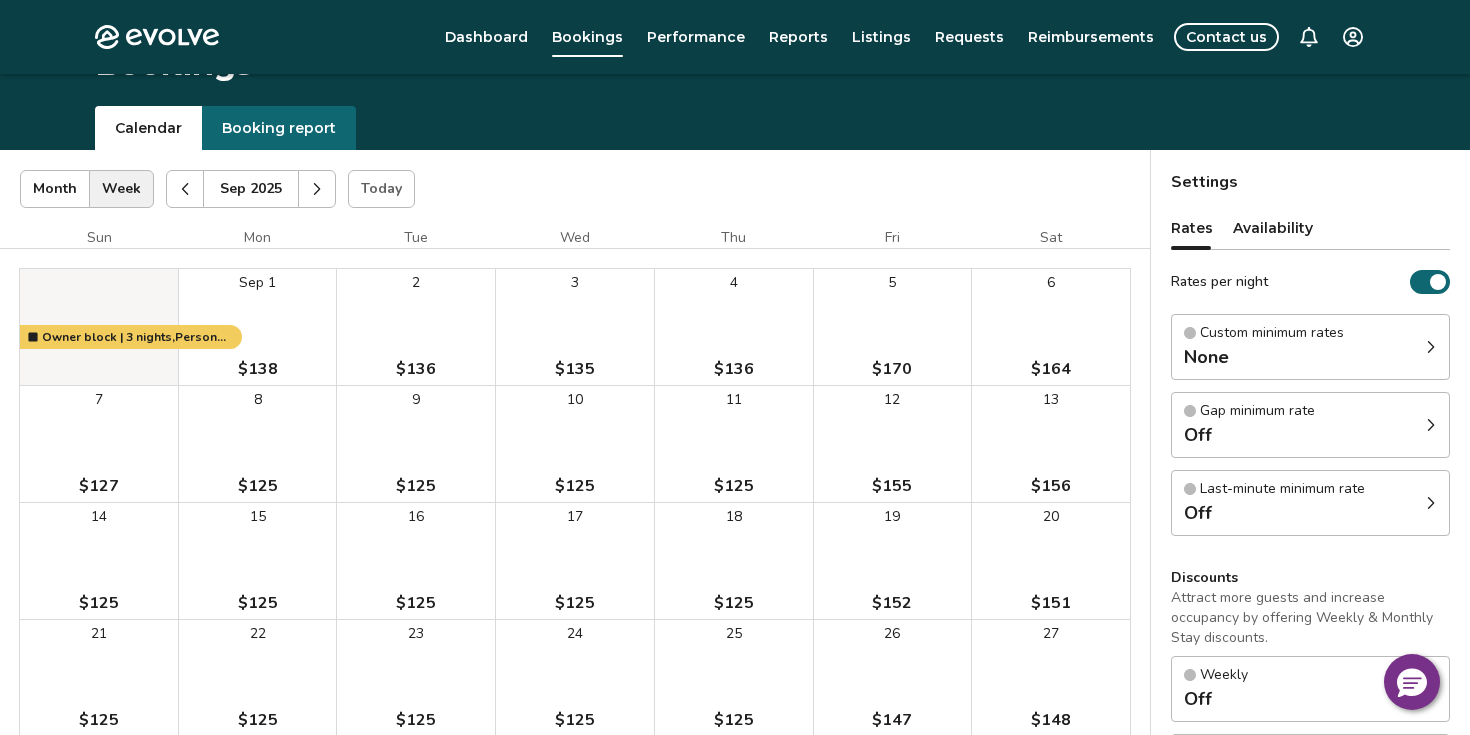 scroll, scrollTop: 0, scrollLeft: 0, axis: both 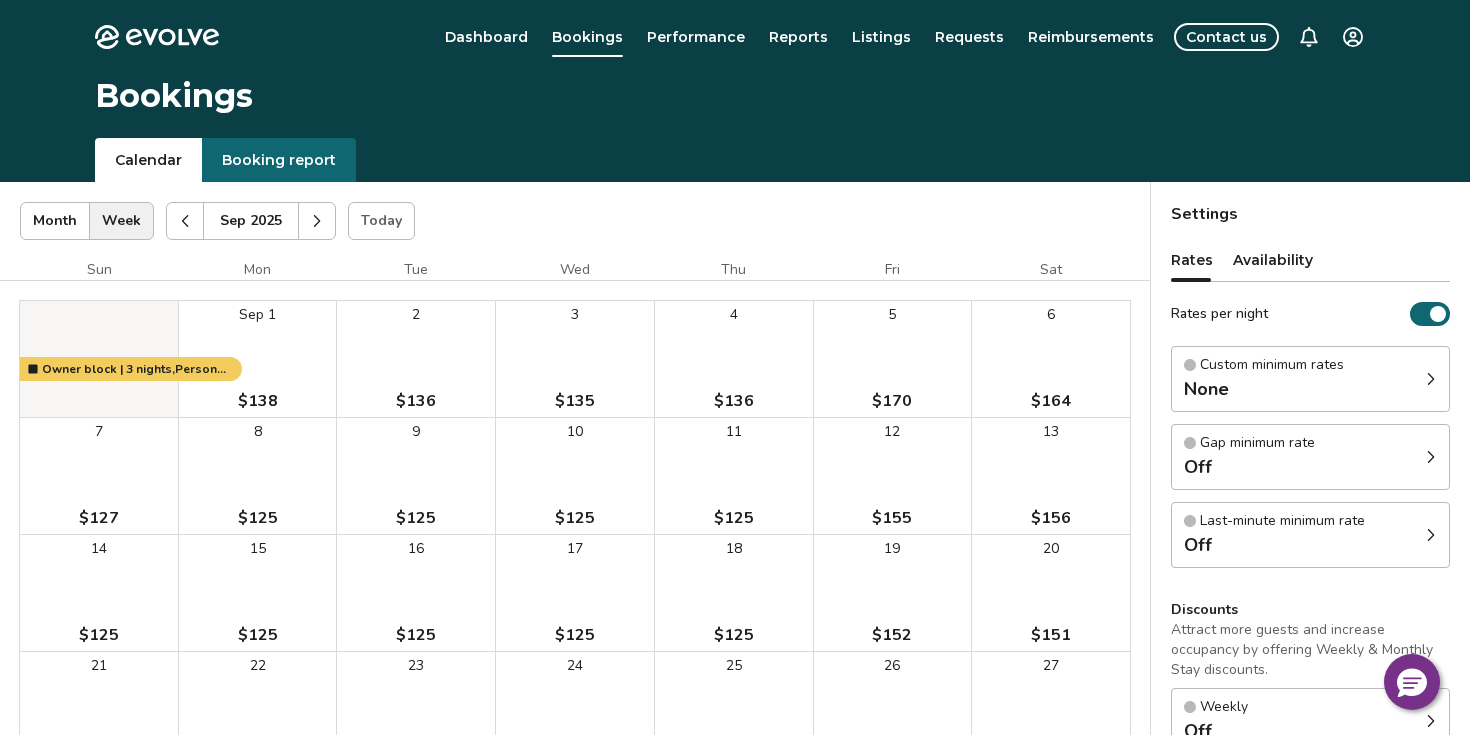 click at bounding box center (317, 221) 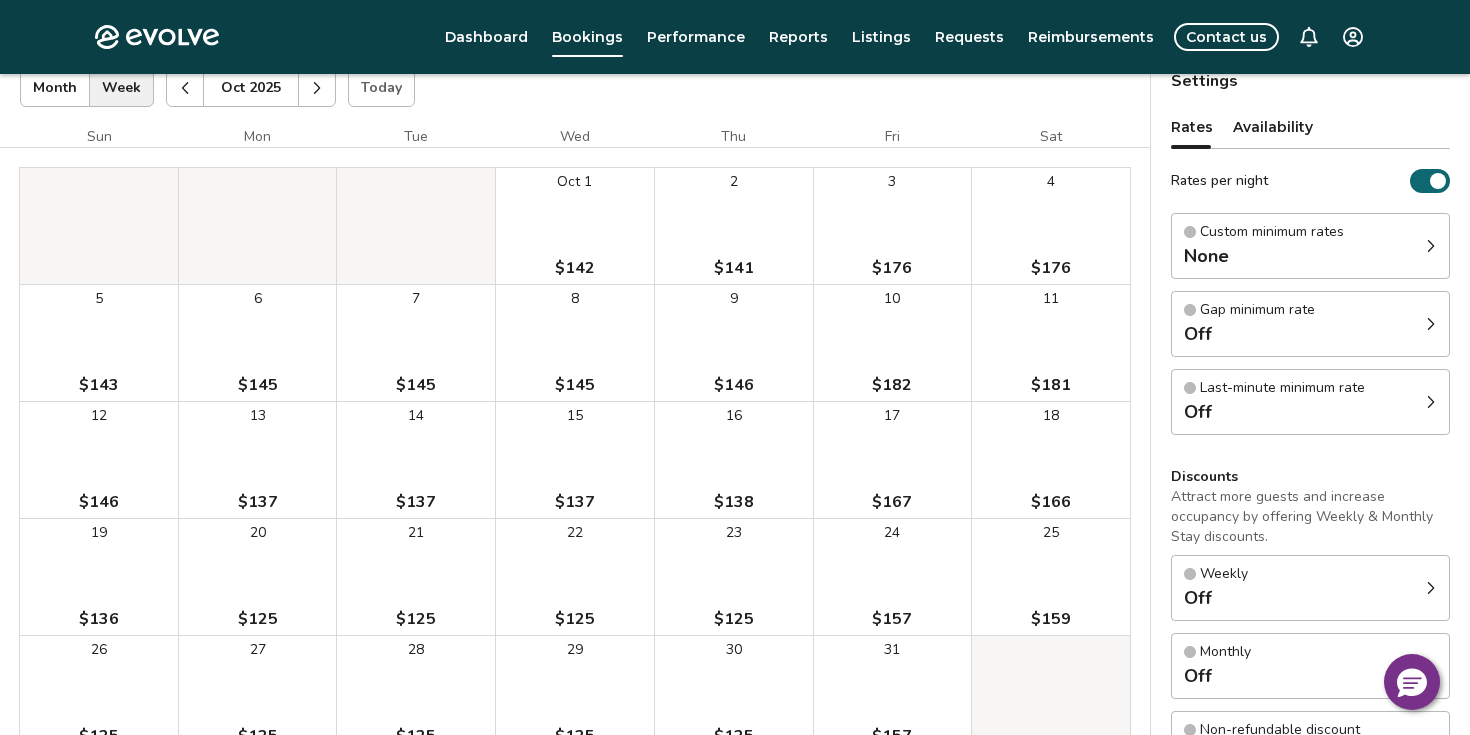 scroll, scrollTop: 0, scrollLeft: 0, axis: both 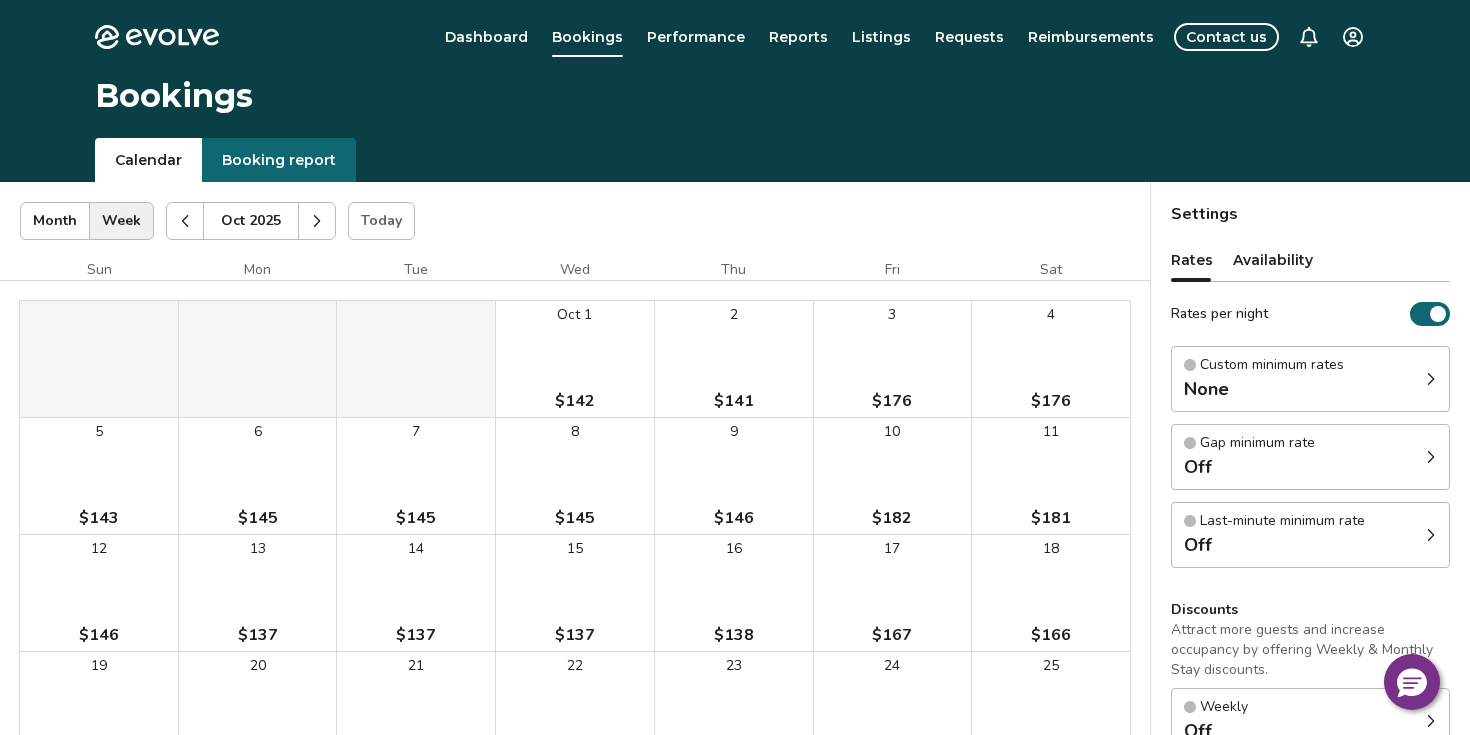click at bounding box center [185, 221] 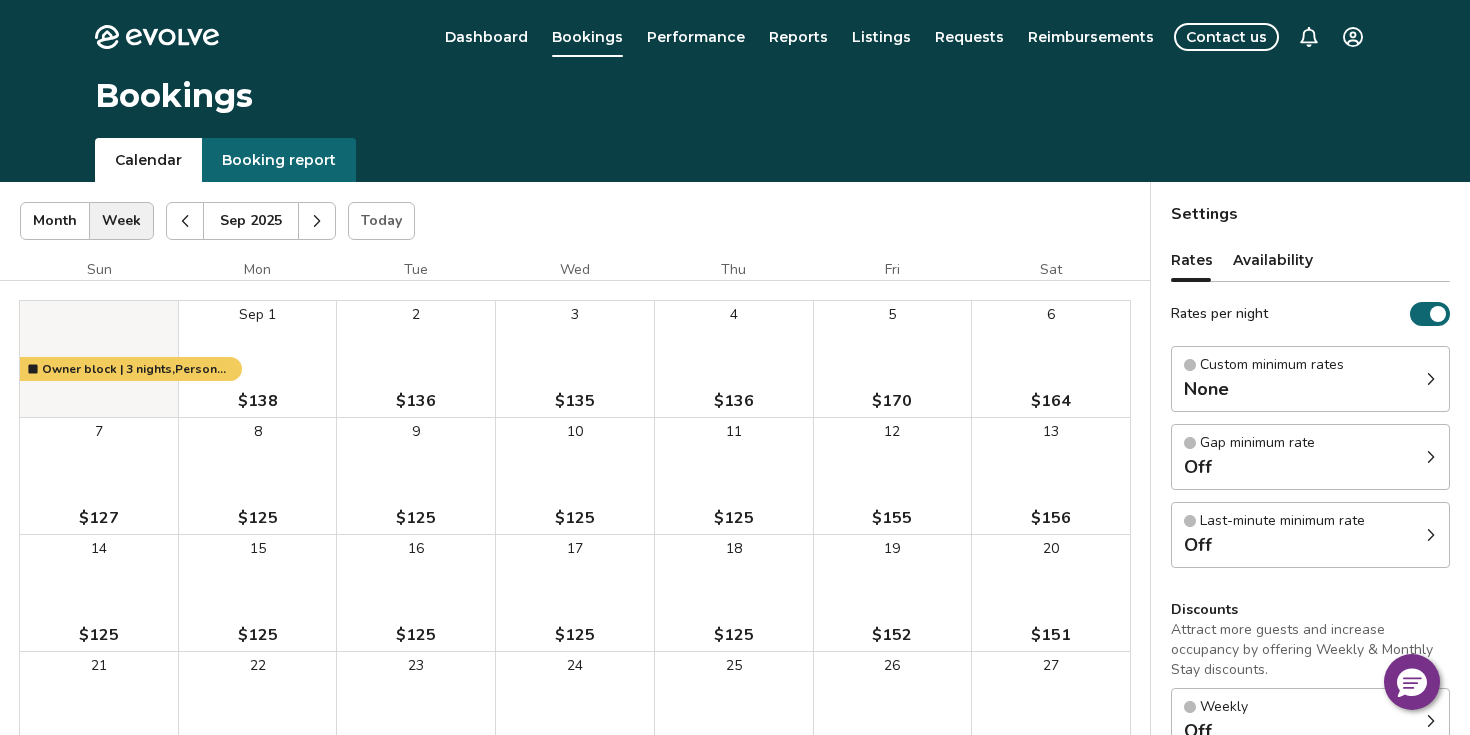 click at bounding box center (185, 221) 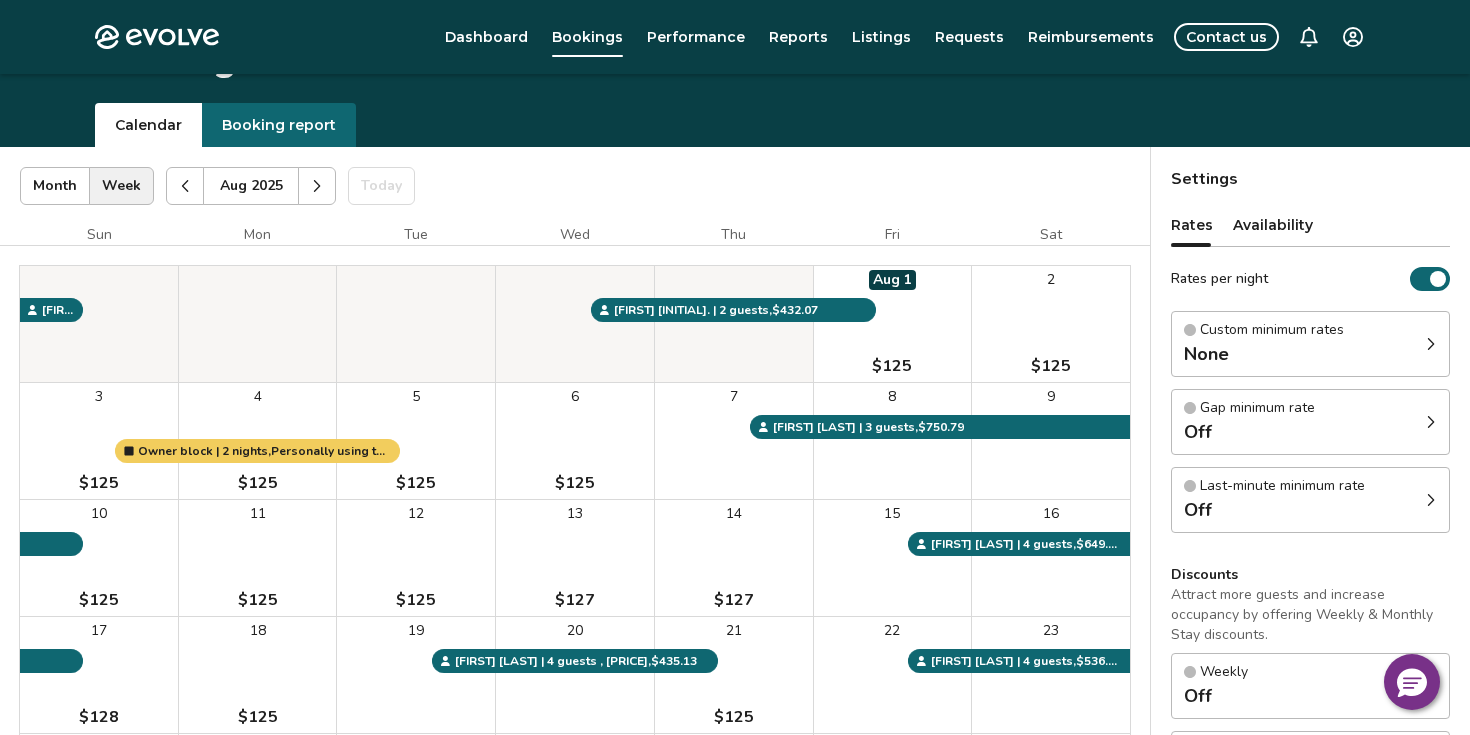 scroll, scrollTop: 34, scrollLeft: 0, axis: vertical 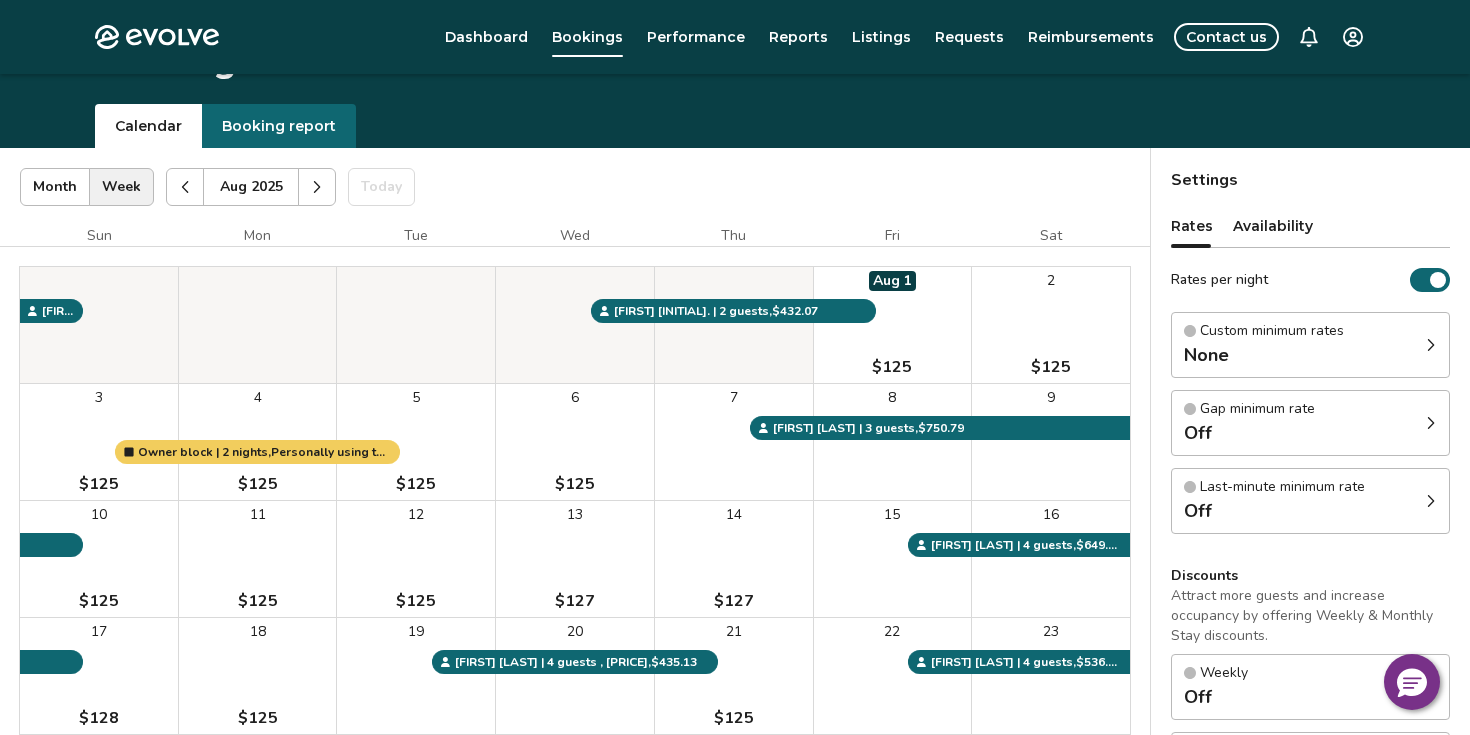 click on "Evolve Dashboard Bookings Performance Reports Listings Requests Reimbursements Contact us Bookings Calendar Booking report [MONTH] [YEAR]  | Views Month Week [MONTH] [YEAR] Today Settings [NUMBER] [STREET] [MONTH] [YEAR] Sun Mon Tue Wed Thu Fri Sat [MONTH] 1 [PRICE] 2 [PRICE] 3 [PRICE] 4 [PRICE] 5 [PRICE] 6 [PRICE] 7 8 9 10 [PRICE] 11 [PRICE] 12 [PRICE] 13 [PRICE] 14 [PRICE] 15 16 17 [PRICE] 18 [PRICE] 19 20 21 [PRICE] 22 23 24 [PRICE] 25 [PRICE] 26 [PRICE] 27 [PRICE] 28 [PRICE] 29 [PRICE] 30 [PRICE] 31 [PRICE] Owner block | 3 nights,  Personally using the property Owner block | 2 nights,  Personally using the property [FIRST] [LAST] | 4 guests ,  [PRICE] [FIRST] [LAST] | 4 guests ,  [PRICE] [FIRST] [LAST] | 4 guests ,  [PRICE] [FIRST] [INITIAL]. | 2 guests ,  [PRICE] [FIRST] [LAST] | 3 guests ,  [PRICE] [FIRST] [INITIAL]. | 2 guests ,  [PRICE] Booking Pending Evolve/Owner Settings Discard changes? Are you sure you want to leave without saving your changes? Discard changes Keep Rates Availability Rates per night Custom minimum rates None Gap minimum rate Off Last-minute minimum rate Off Discounts Weekly Off Monthly Off Off   Enable" at bounding box center (735, 566) 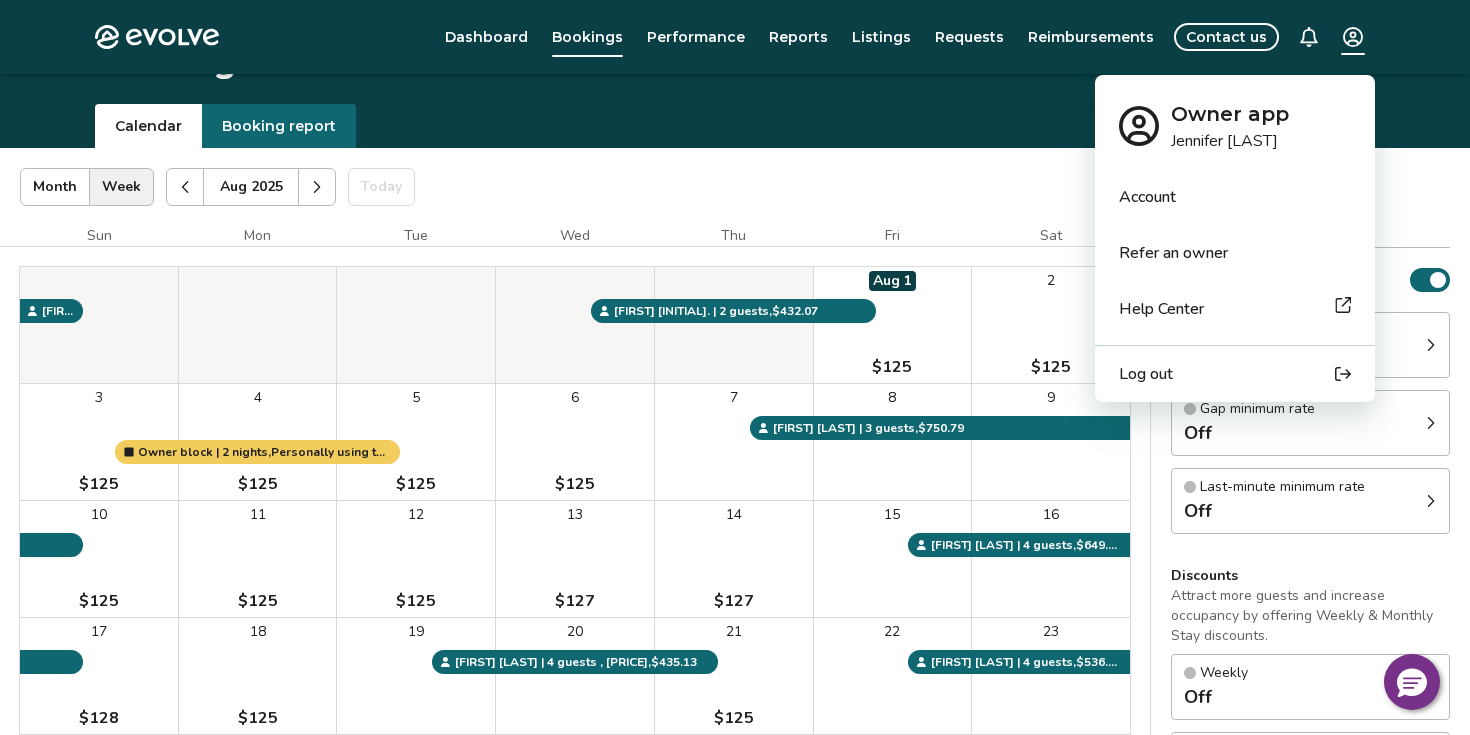 click on "Log out" at bounding box center [1146, 374] 